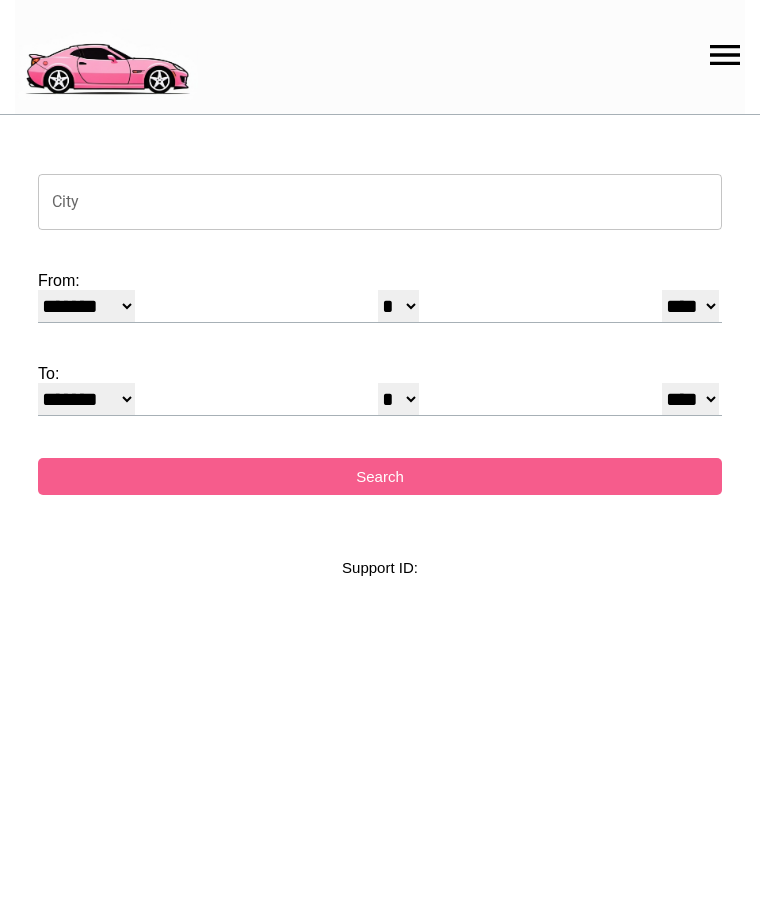 select on "*" 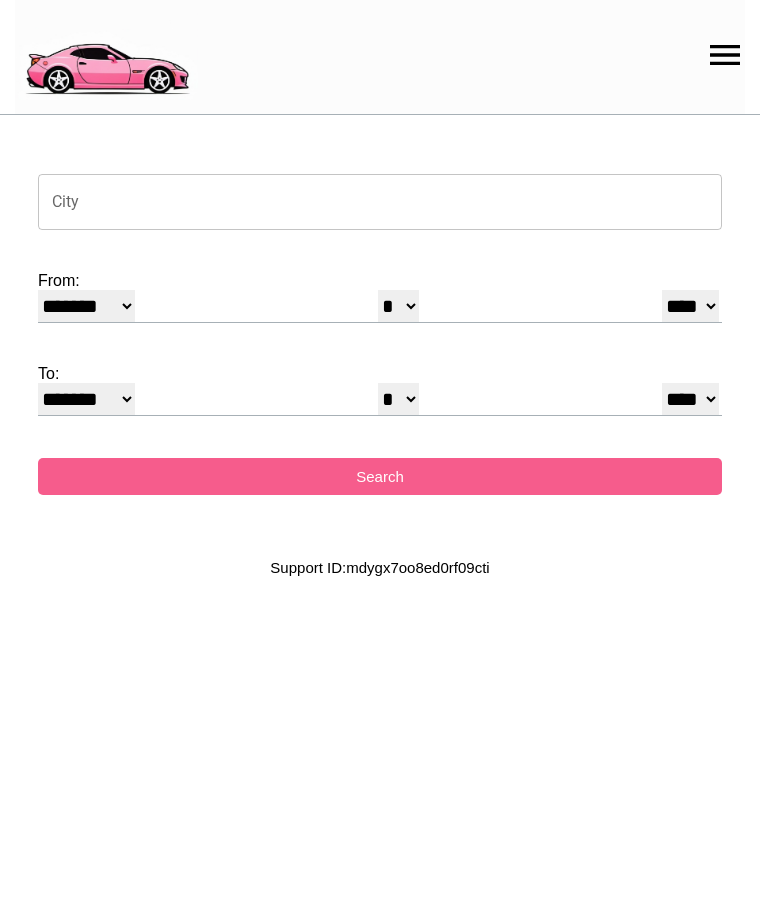 scroll, scrollTop: 0, scrollLeft: 0, axis: both 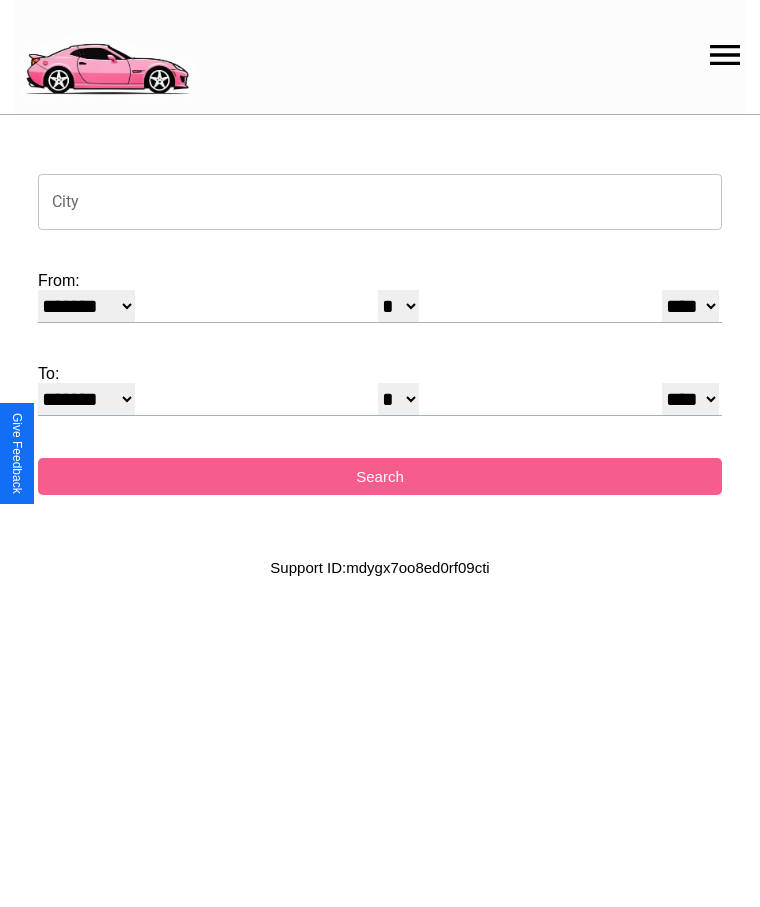 click on "City" at bounding box center (380, 202) 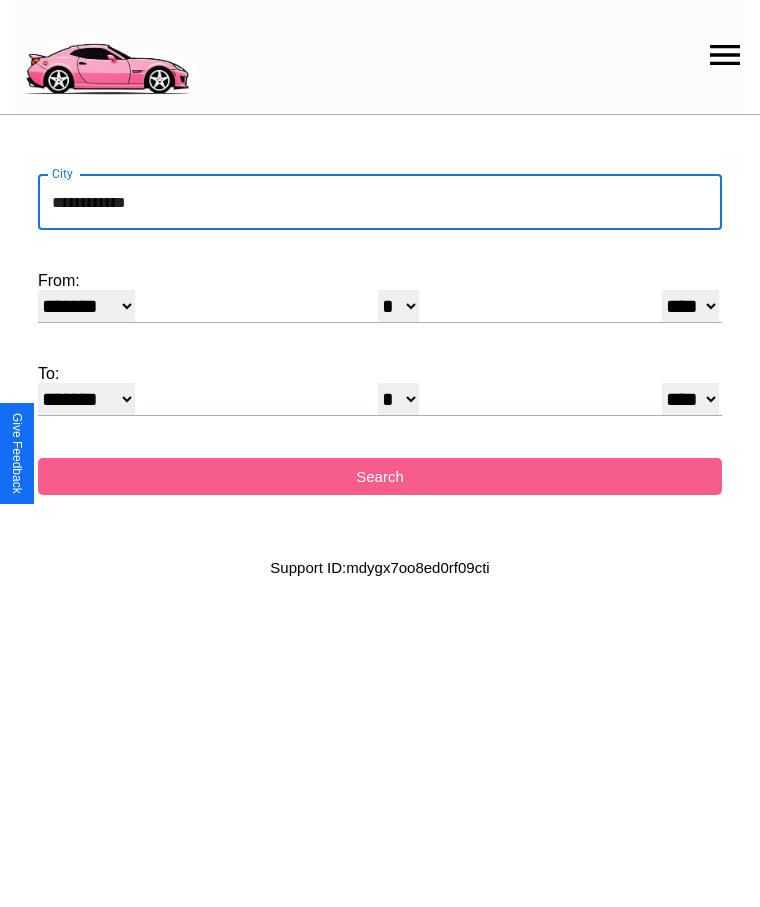 type on "**********" 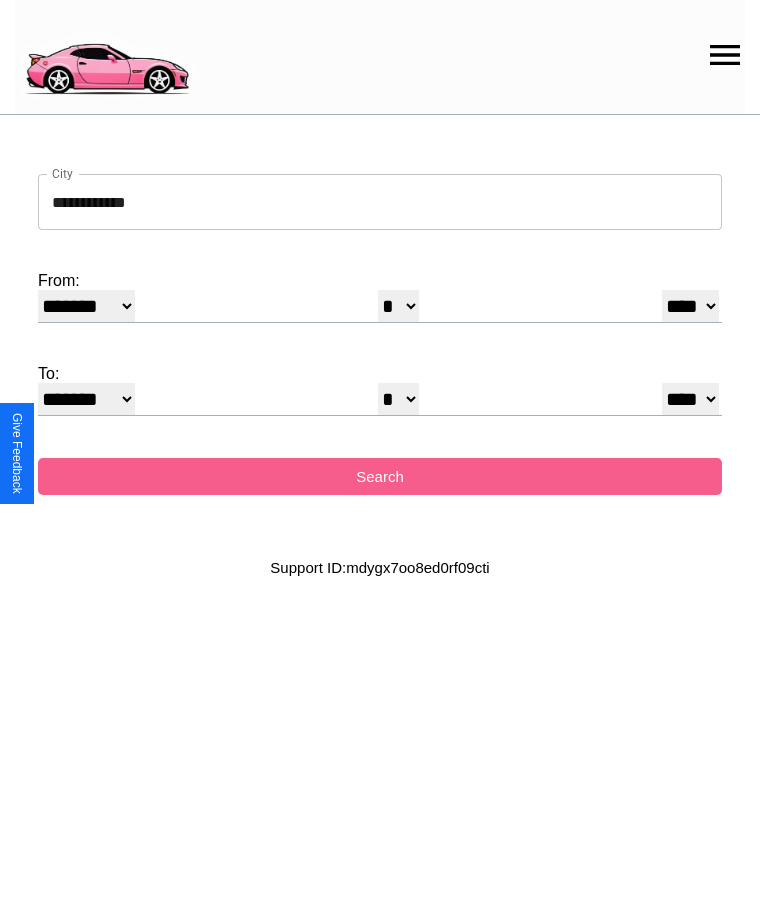 click on "******* ******** ***** ***** *** **** **** ****** ********* ******* ******** ********" at bounding box center (86, 306) 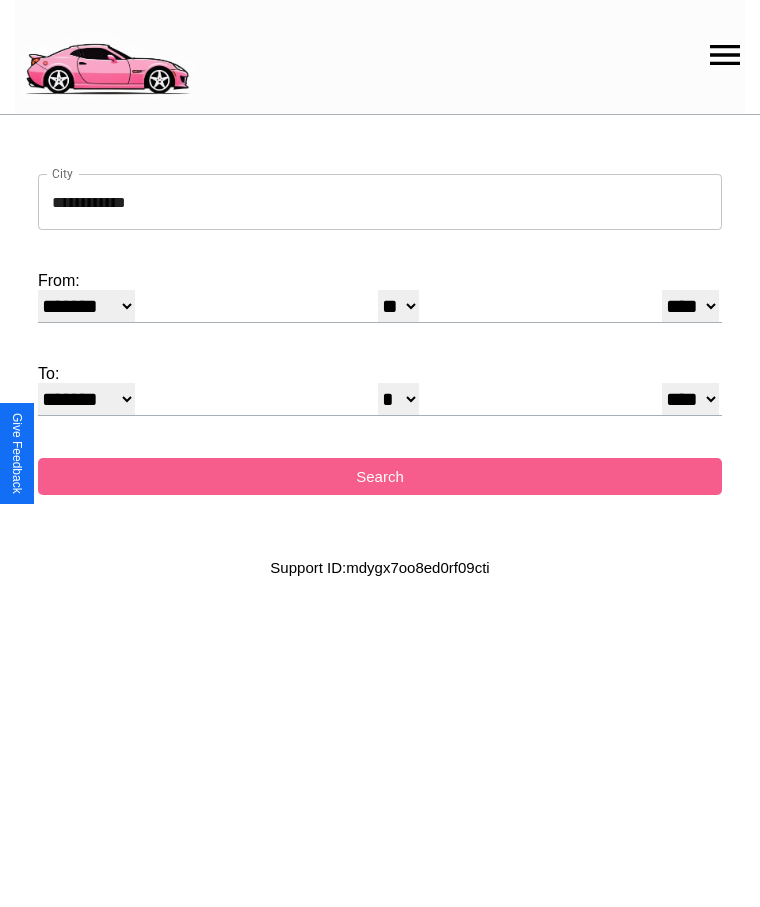 click on "**** **** **** **** **** **** **** **** **** ****" at bounding box center (690, 306) 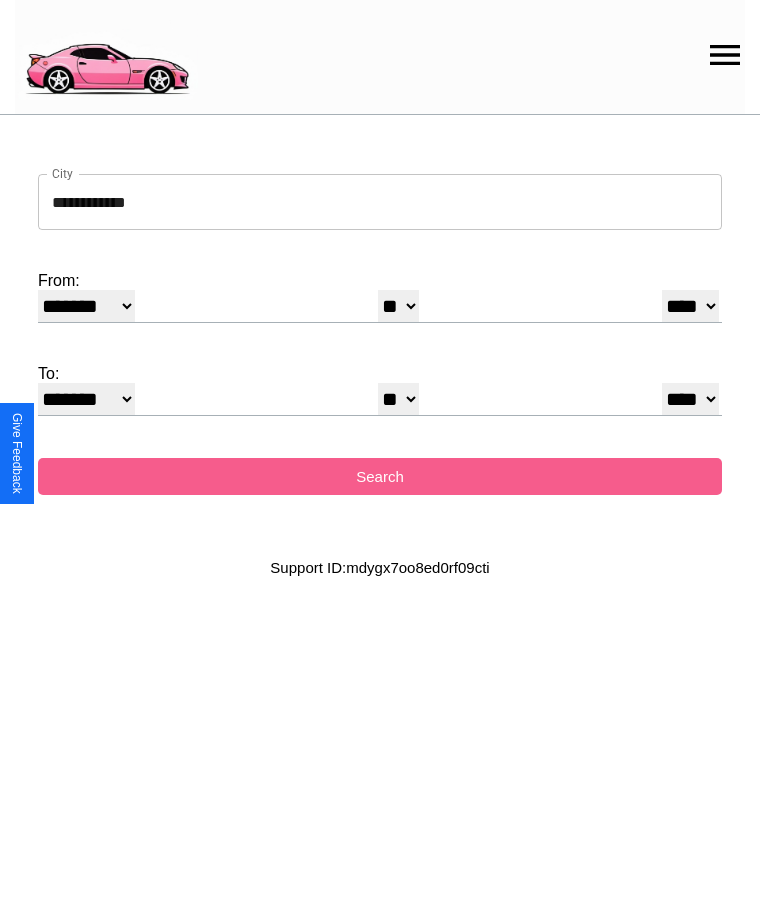 click on "******* ******** ***** ***** *** **** **** ****** ********* ******* ******** ********" at bounding box center [86, 399] 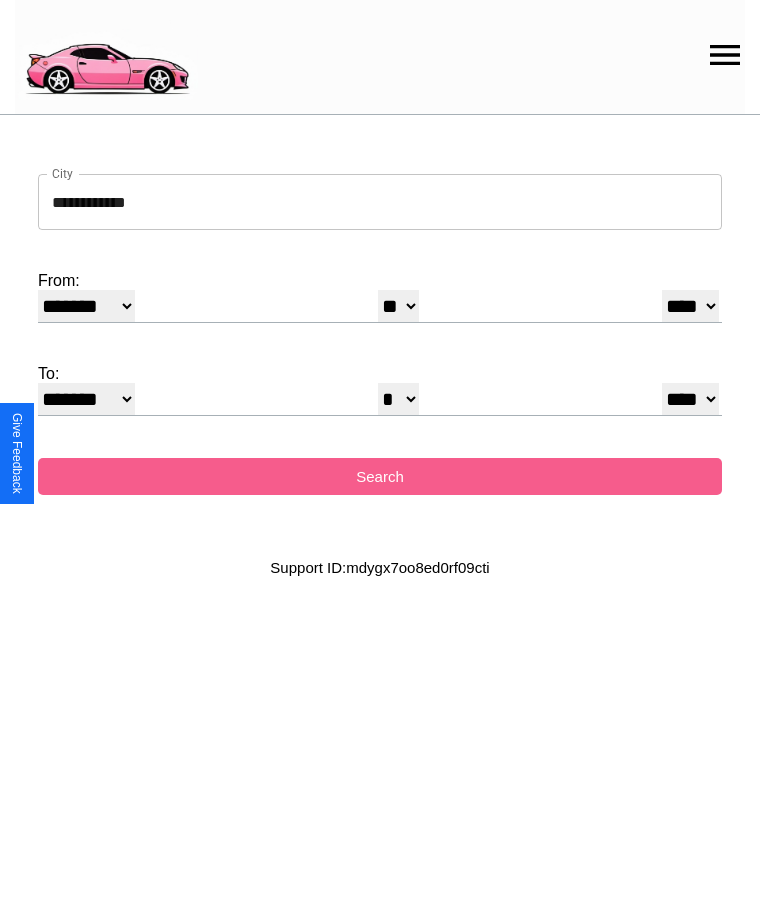 click on "* * * * * * * * * ** ** ** ** ** ** ** ** ** ** ** ** ** ** ** ** ** ** ** ** **" at bounding box center (398, 399) 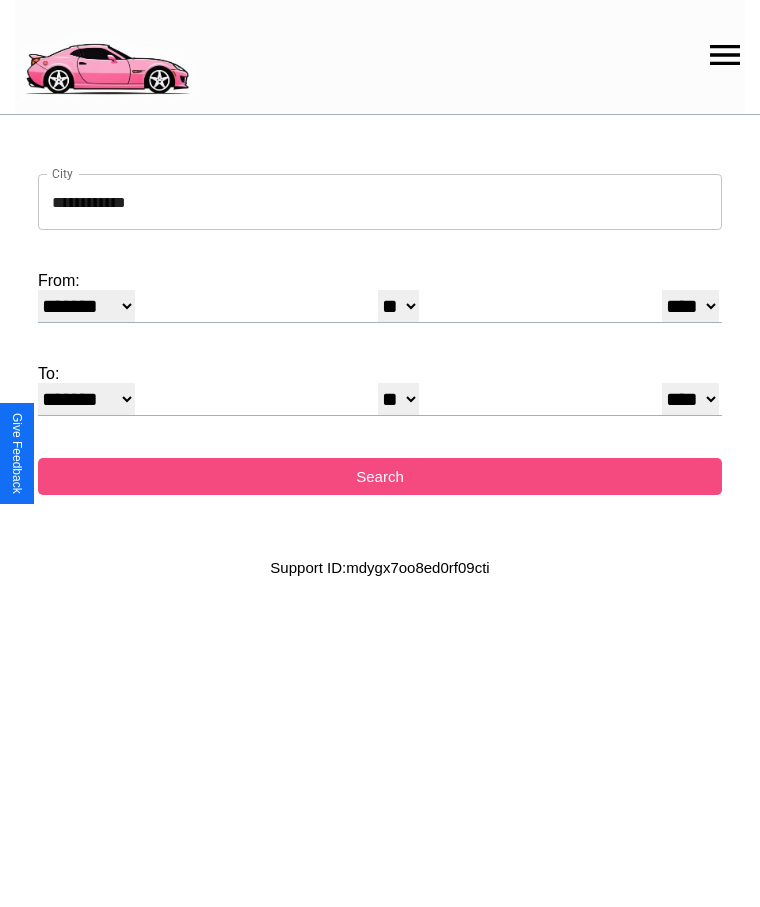 click on "Search" at bounding box center [380, 476] 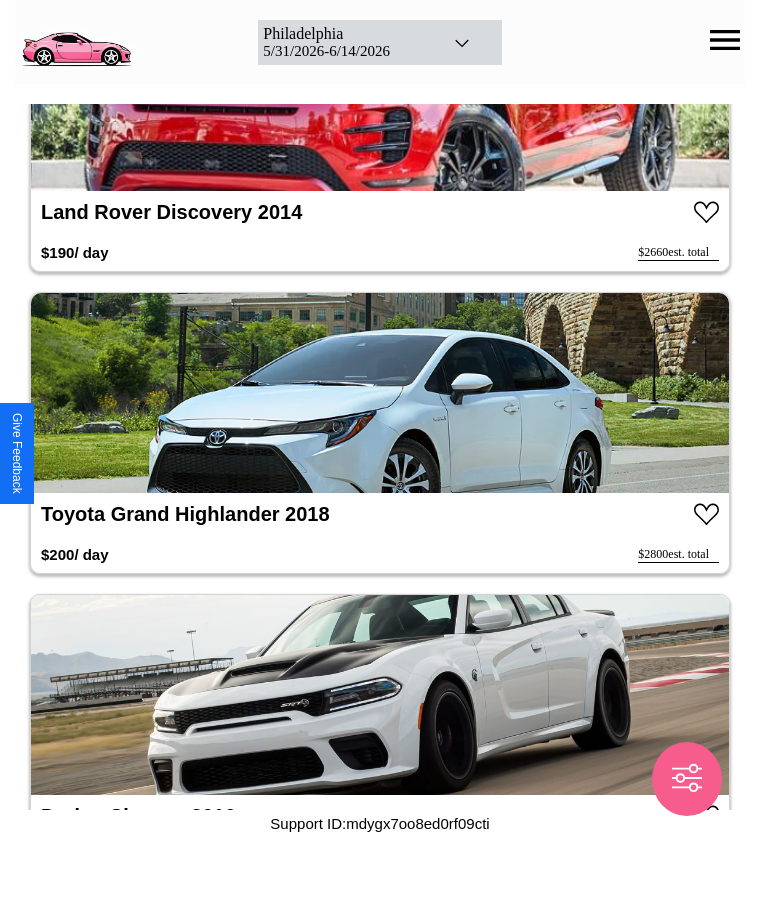 scroll, scrollTop: 9180, scrollLeft: 0, axis: vertical 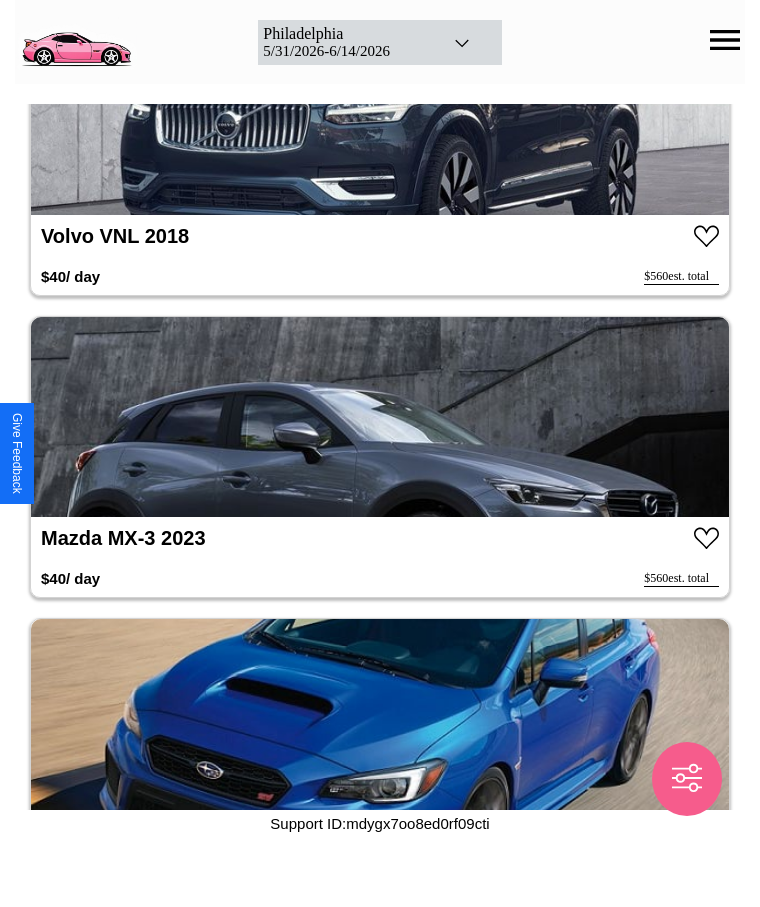 click at bounding box center (380, 417) 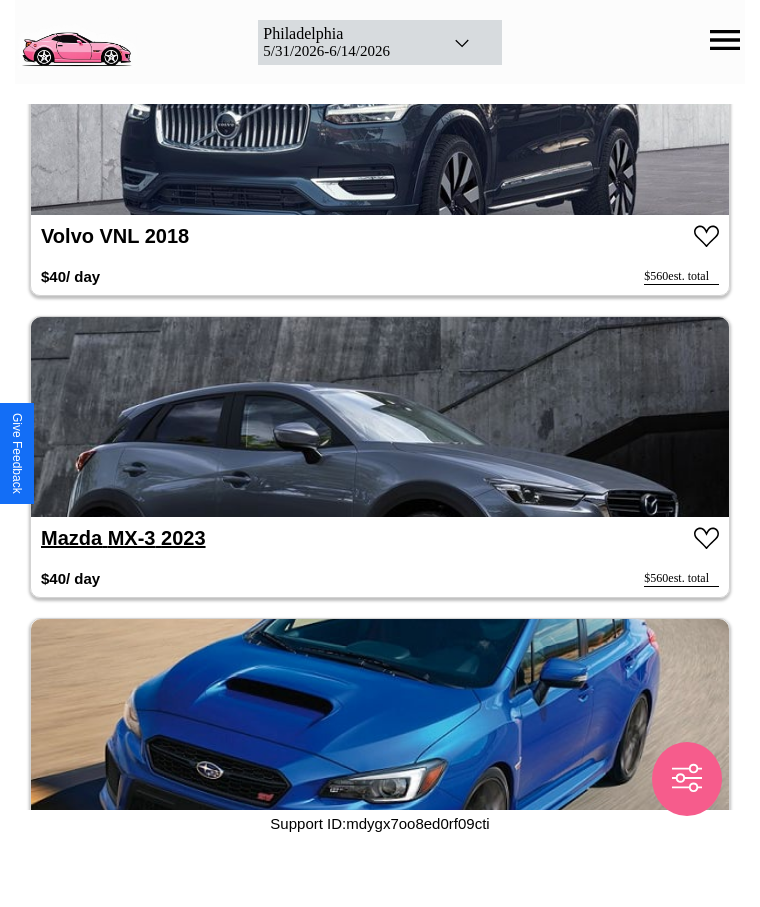 click on "Mazda   MX-3   2023" at bounding box center [123, 538] 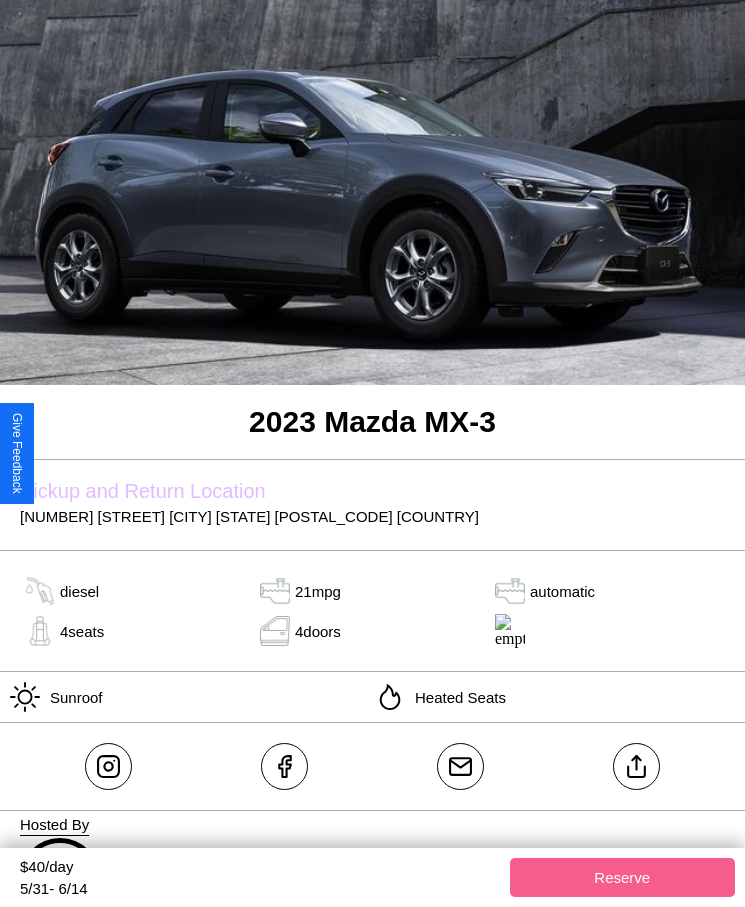 scroll, scrollTop: 343, scrollLeft: 0, axis: vertical 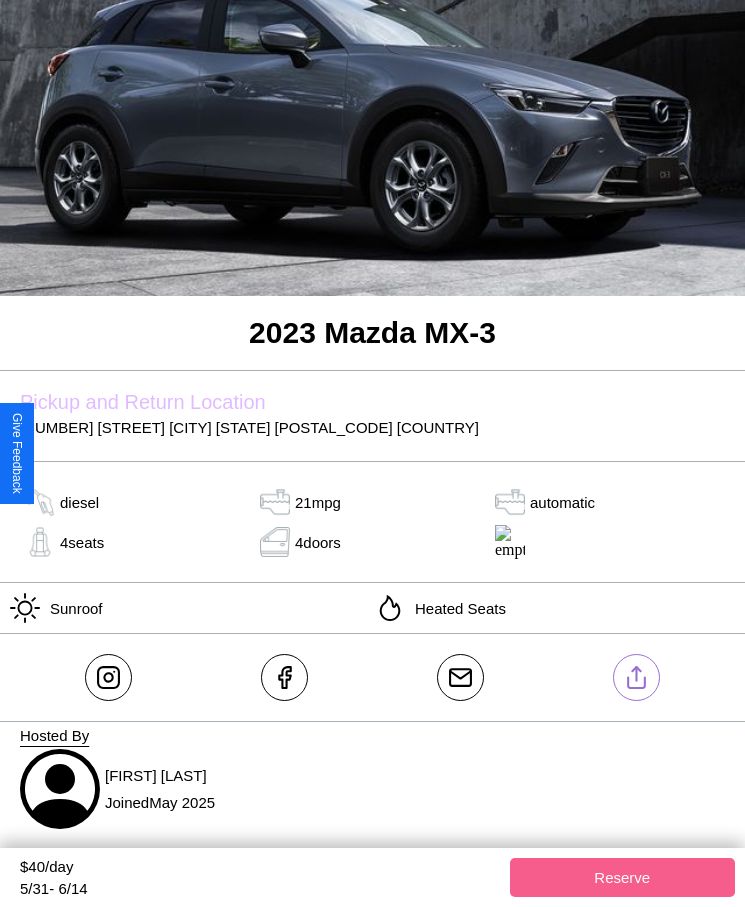 click 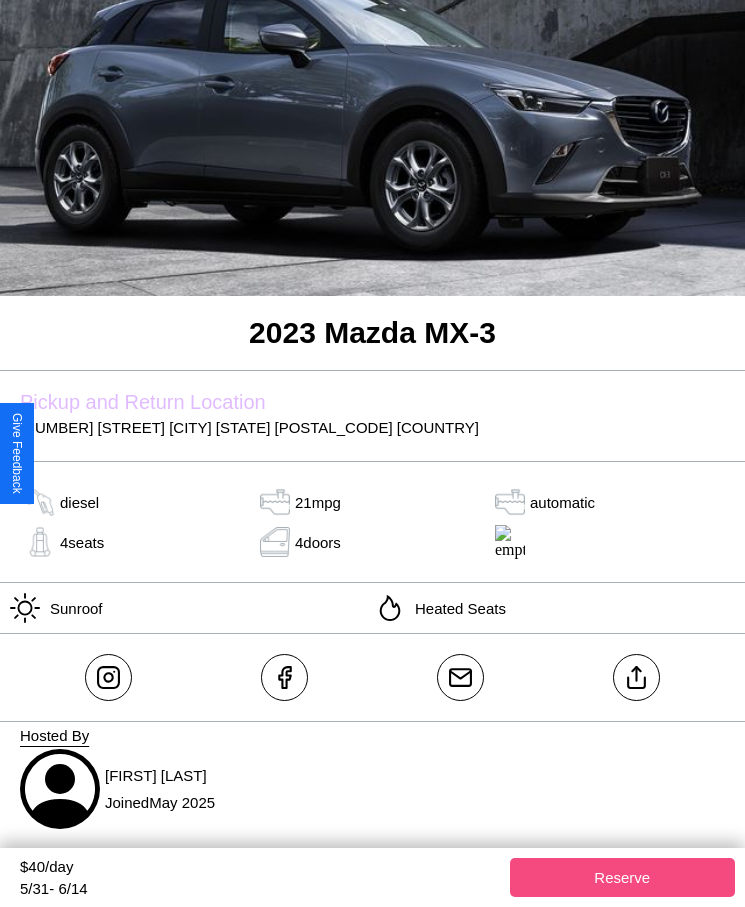 click on "Reserve" at bounding box center (623, 877) 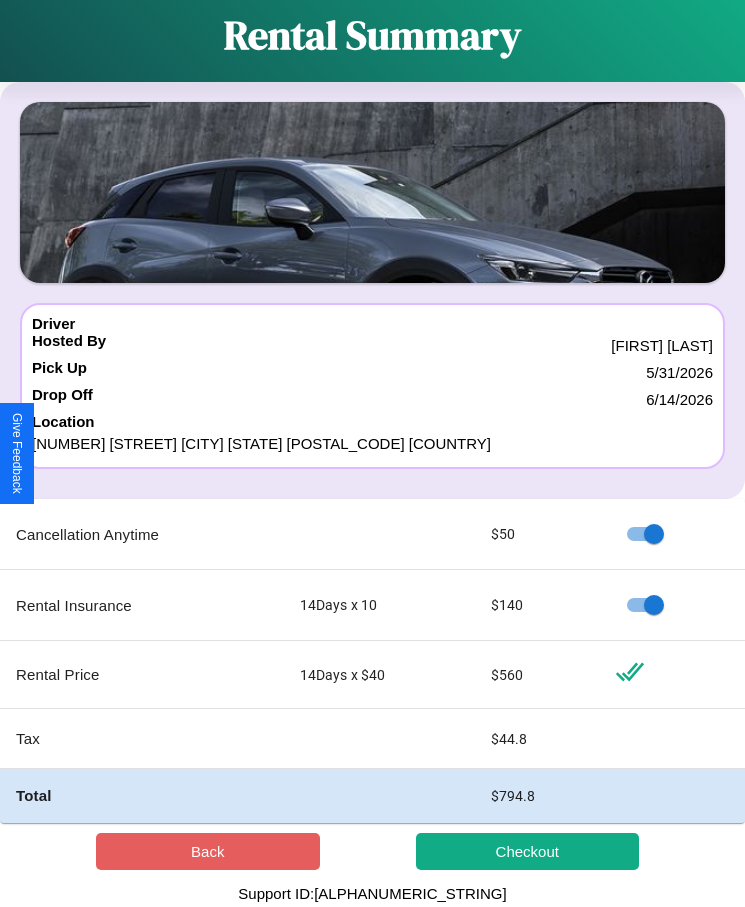 scroll, scrollTop: 0, scrollLeft: 0, axis: both 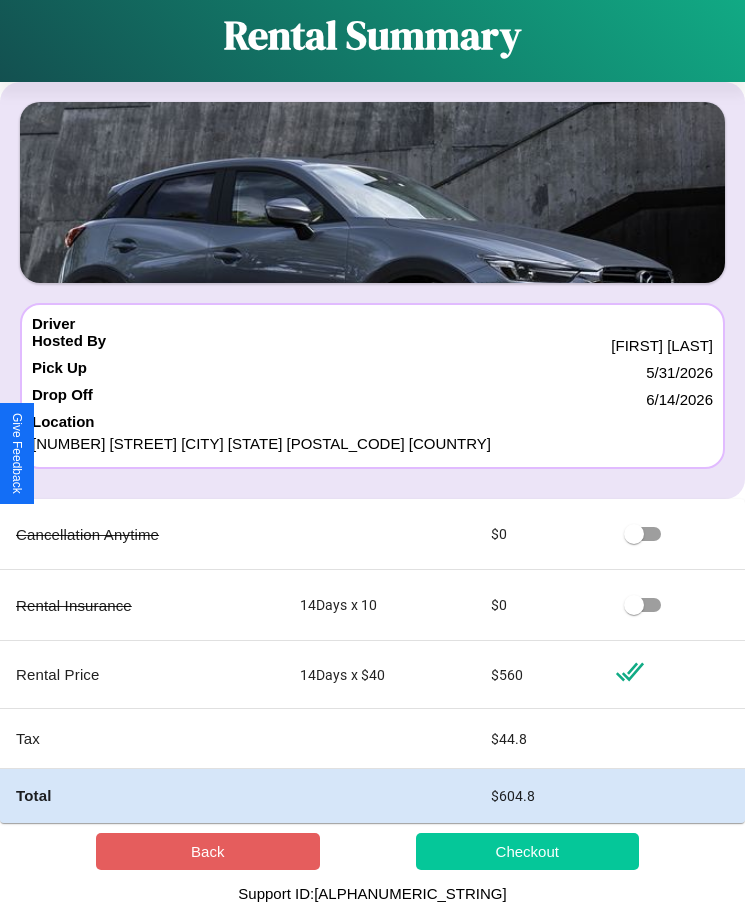 click on "Checkout" at bounding box center (528, 851) 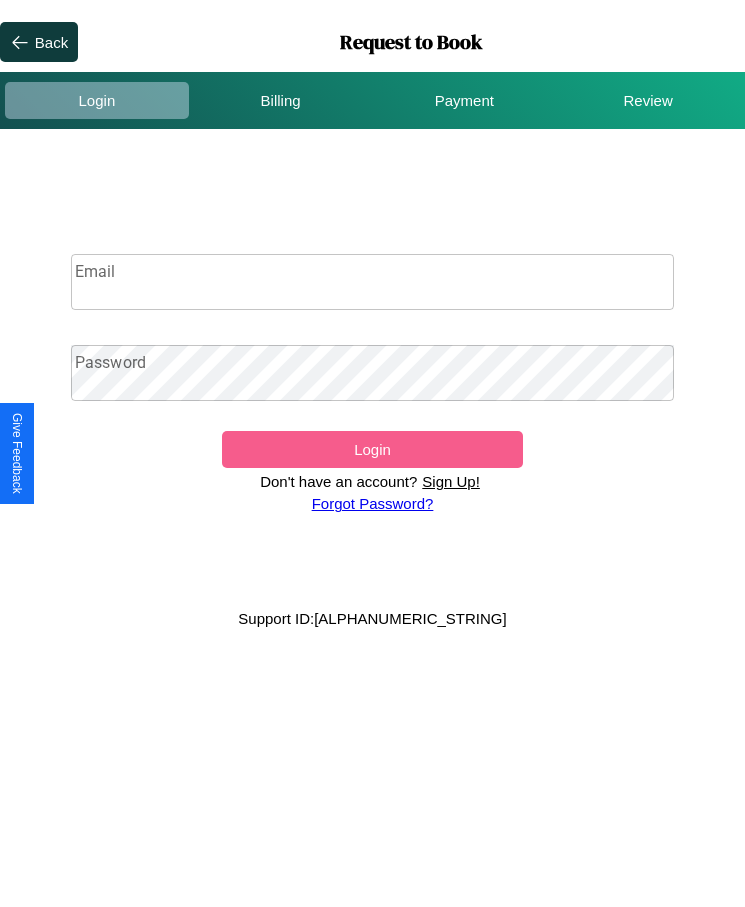 scroll, scrollTop: 0, scrollLeft: 0, axis: both 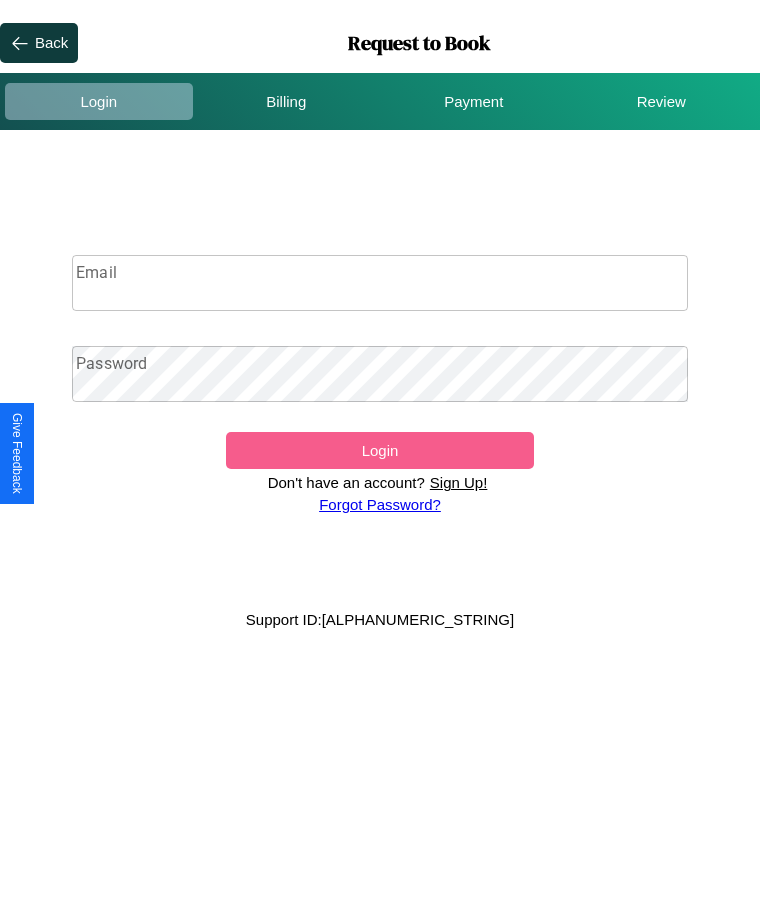 click on "Sign Up!" at bounding box center [459, 482] 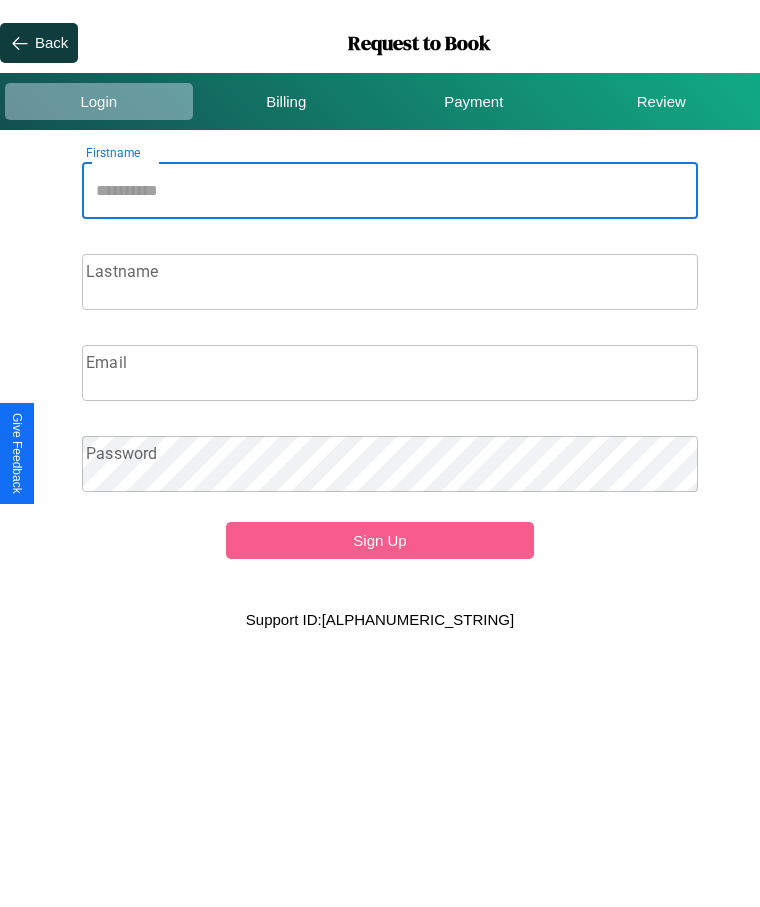click on "Firstname" at bounding box center (390, 191) 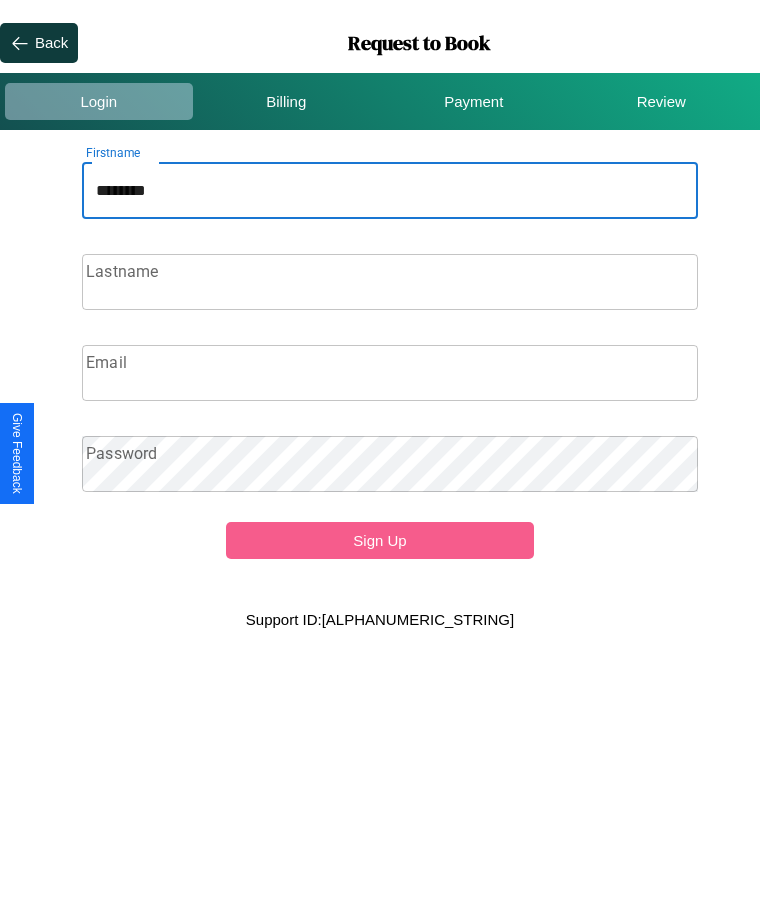 type on "********" 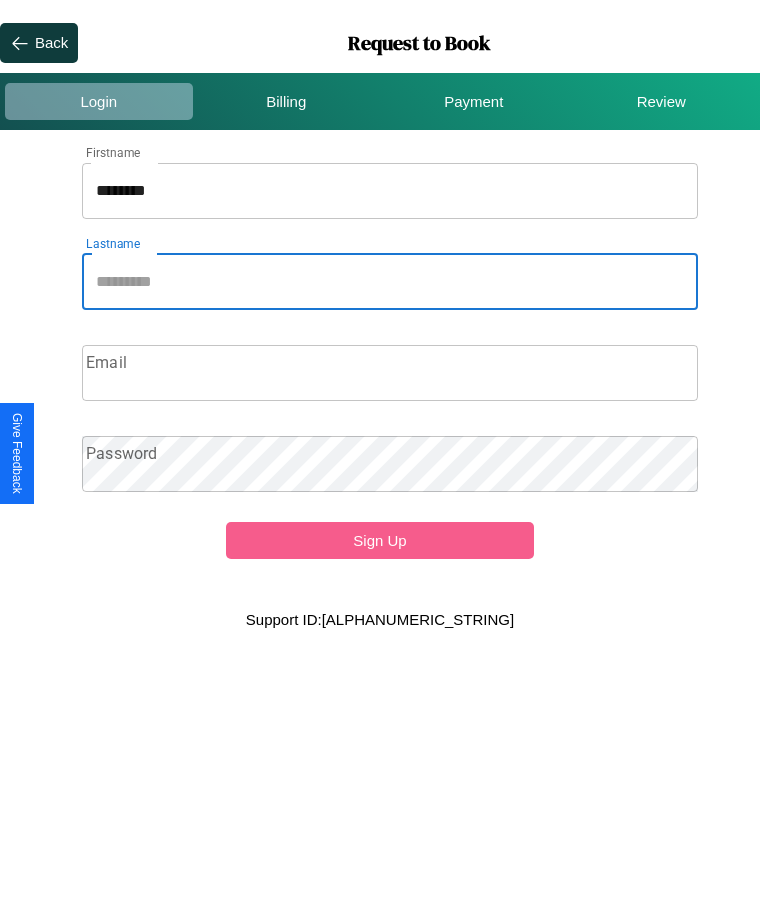 click on "Lastname" at bounding box center (390, 282) 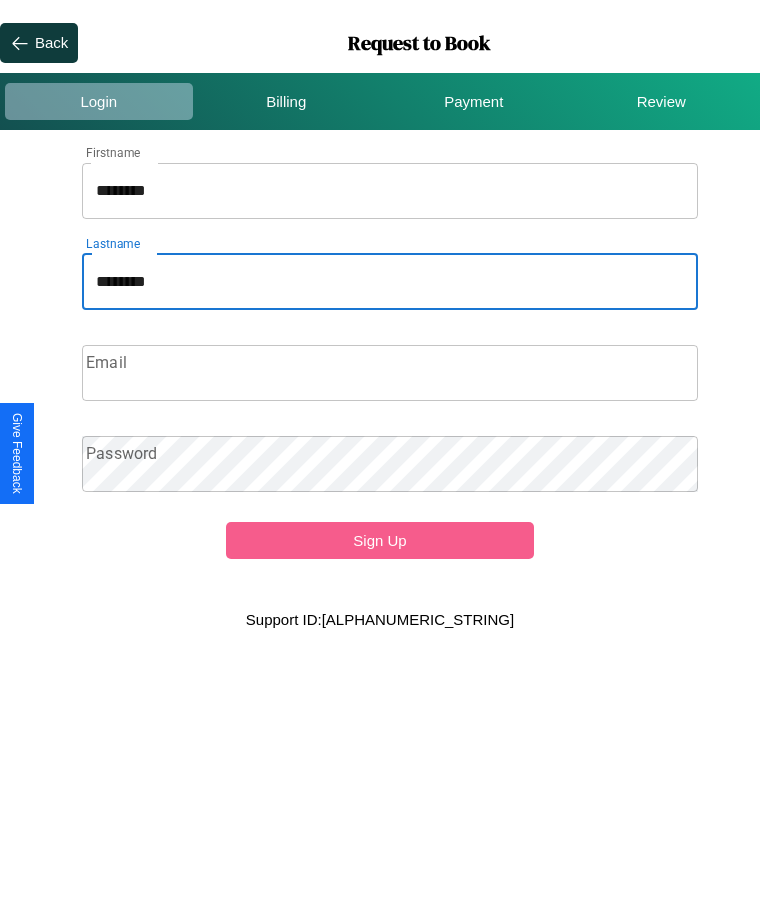 type on "********" 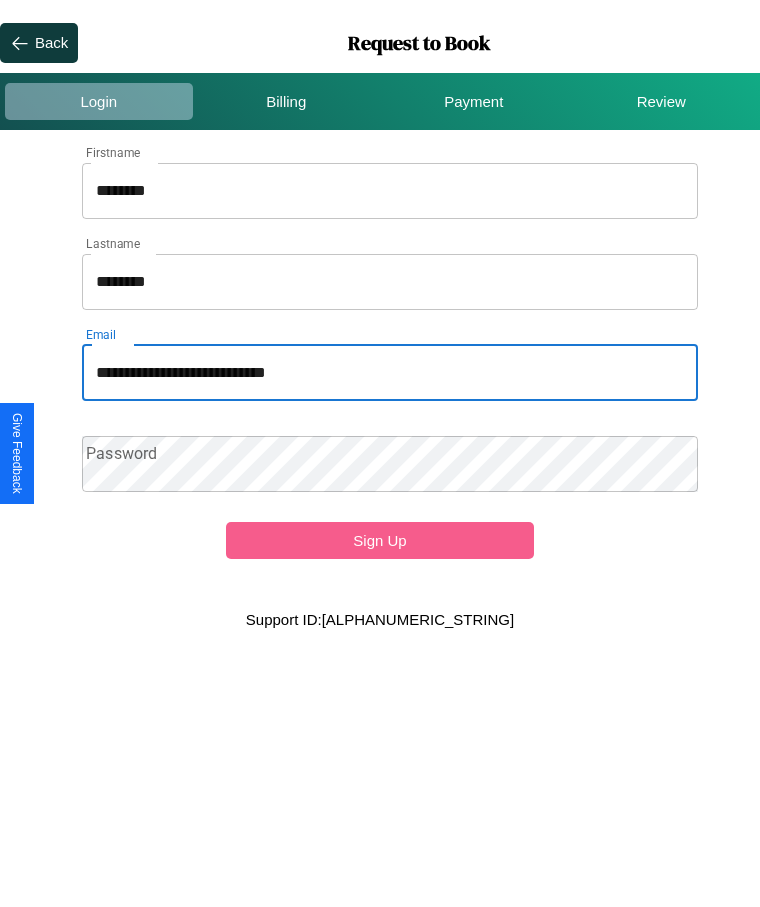 type on "**********" 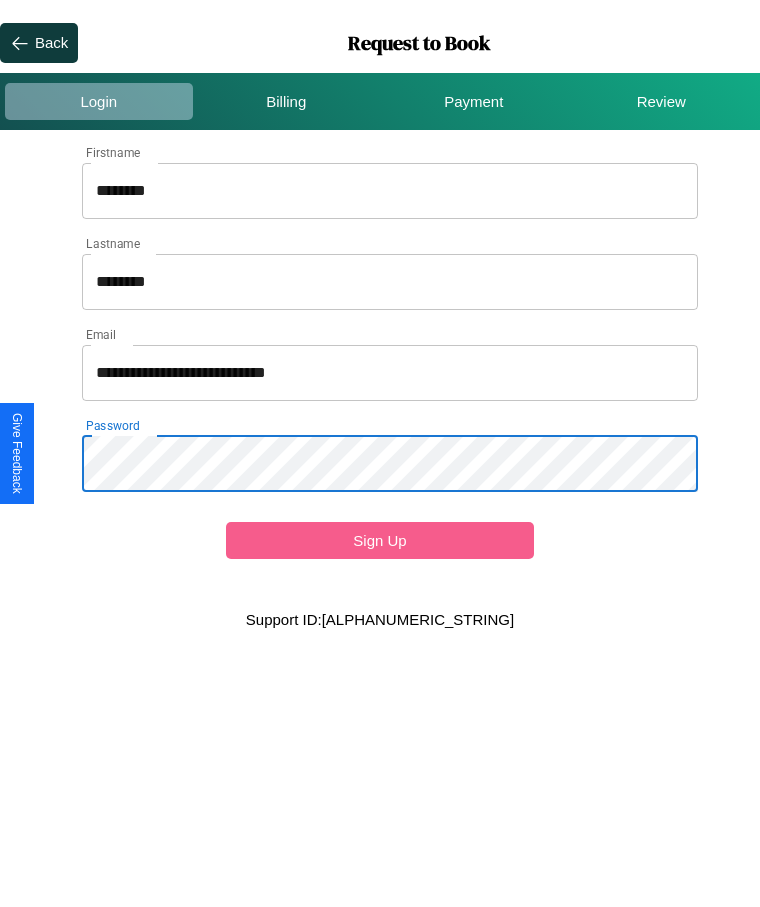 click on "Sign Up" at bounding box center (380, 540) 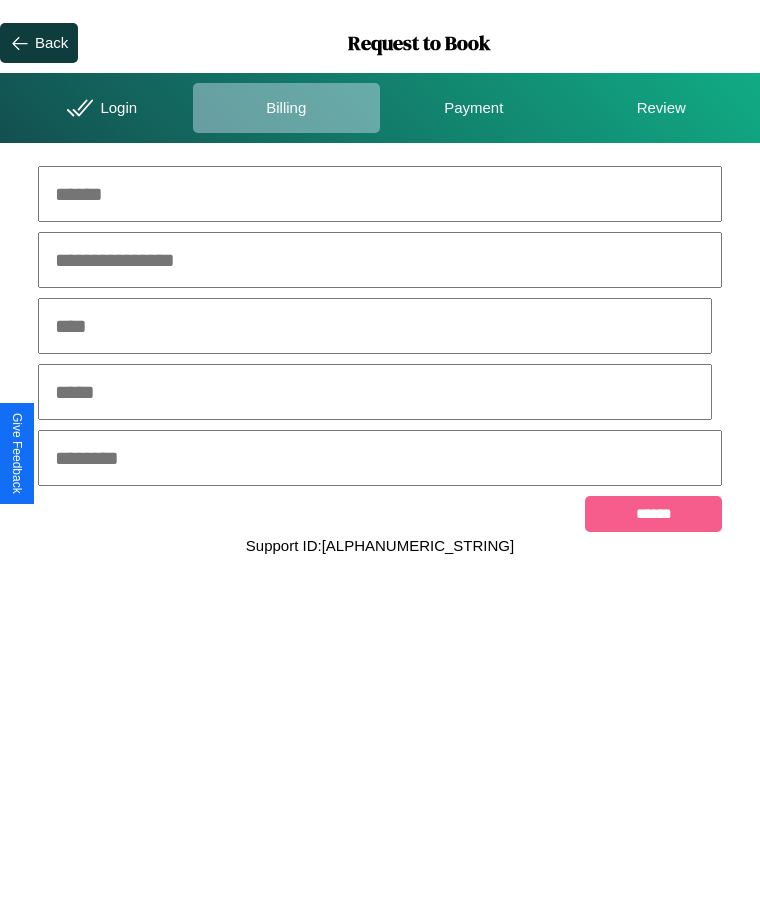 click at bounding box center (380, 194) 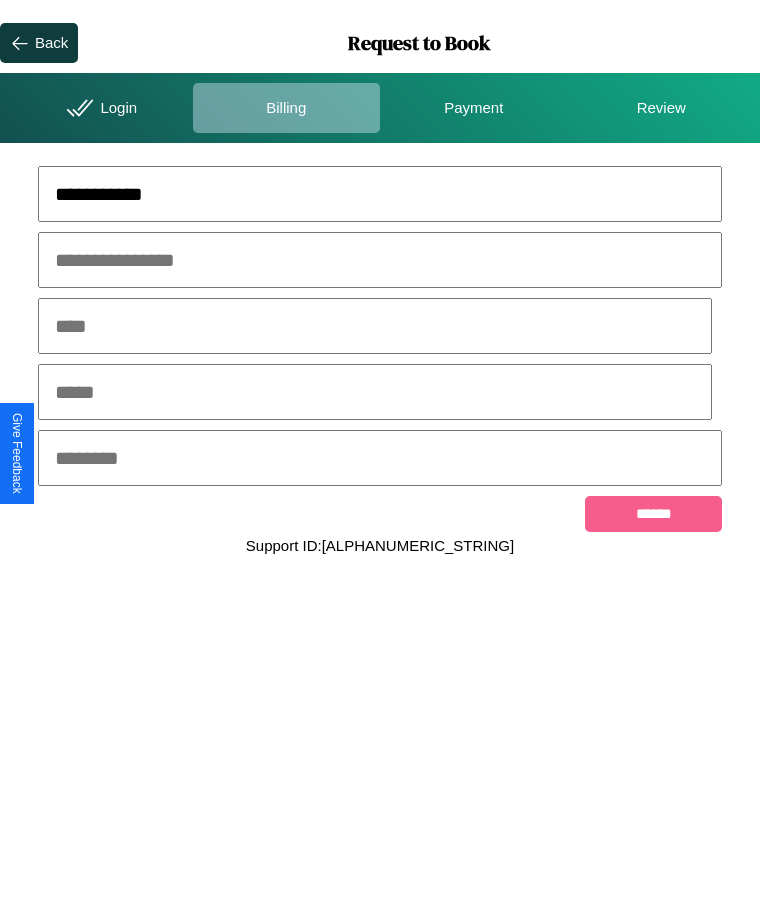 type on "**********" 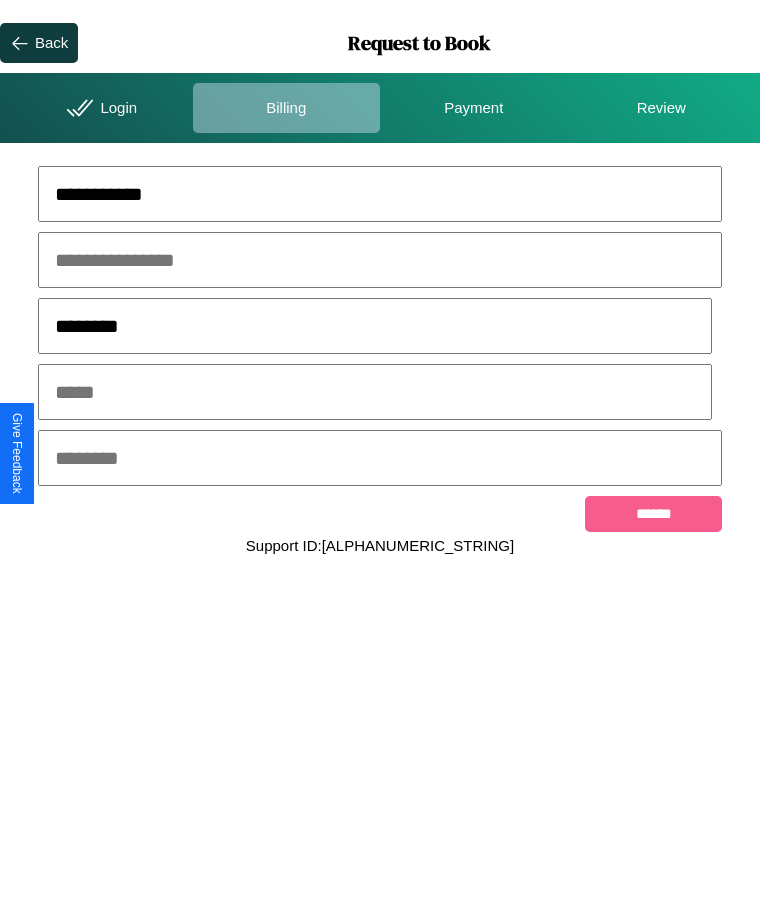 type on "********" 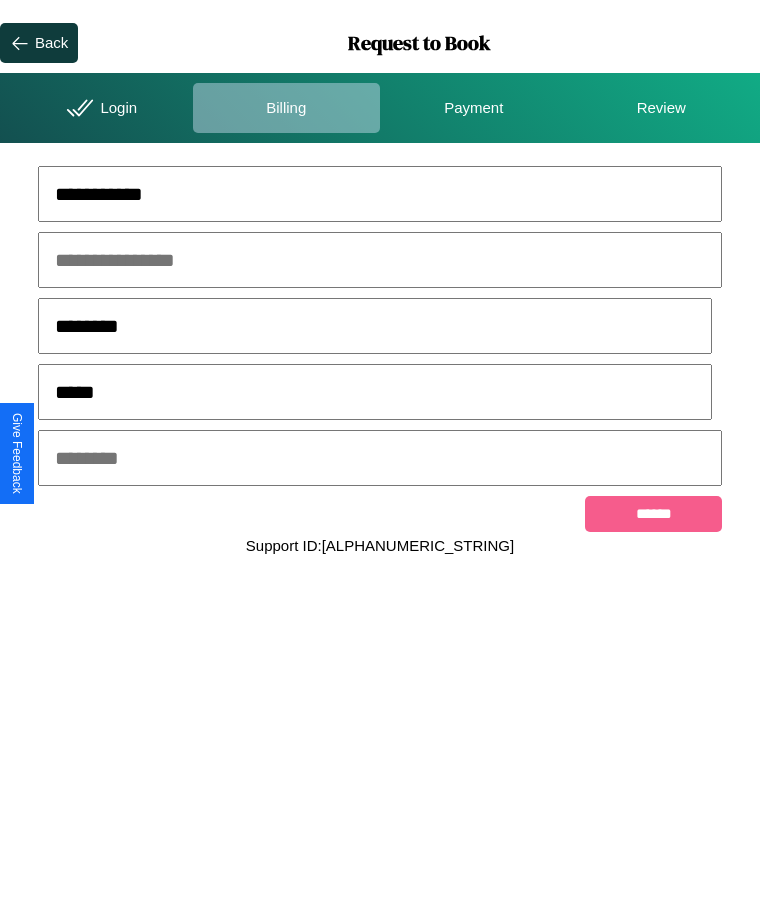 type on "*****" 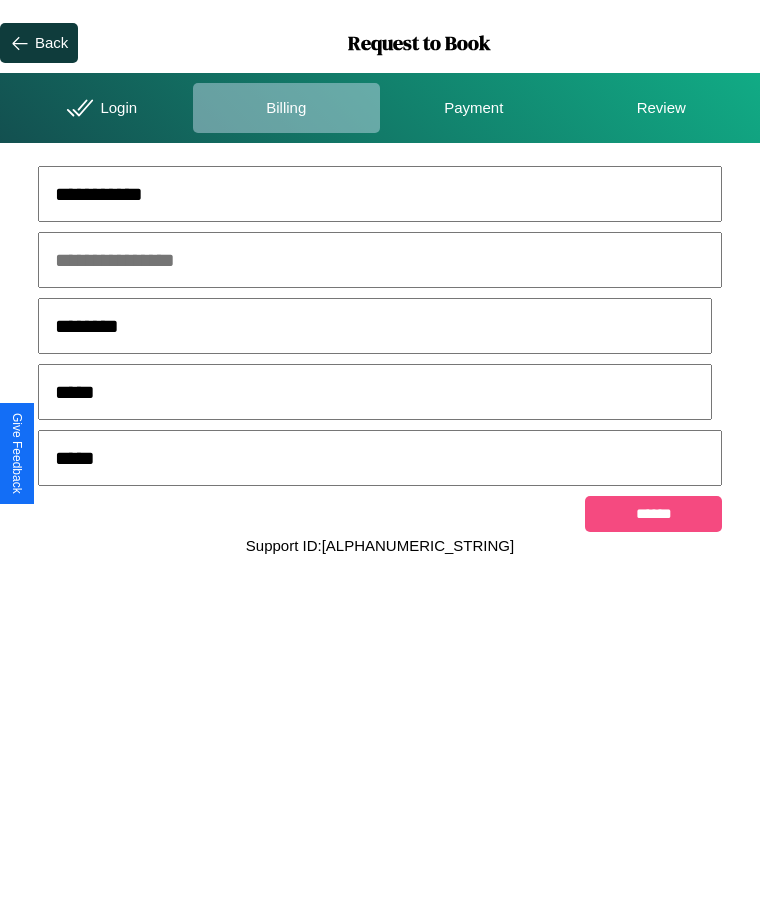 type on "*****" 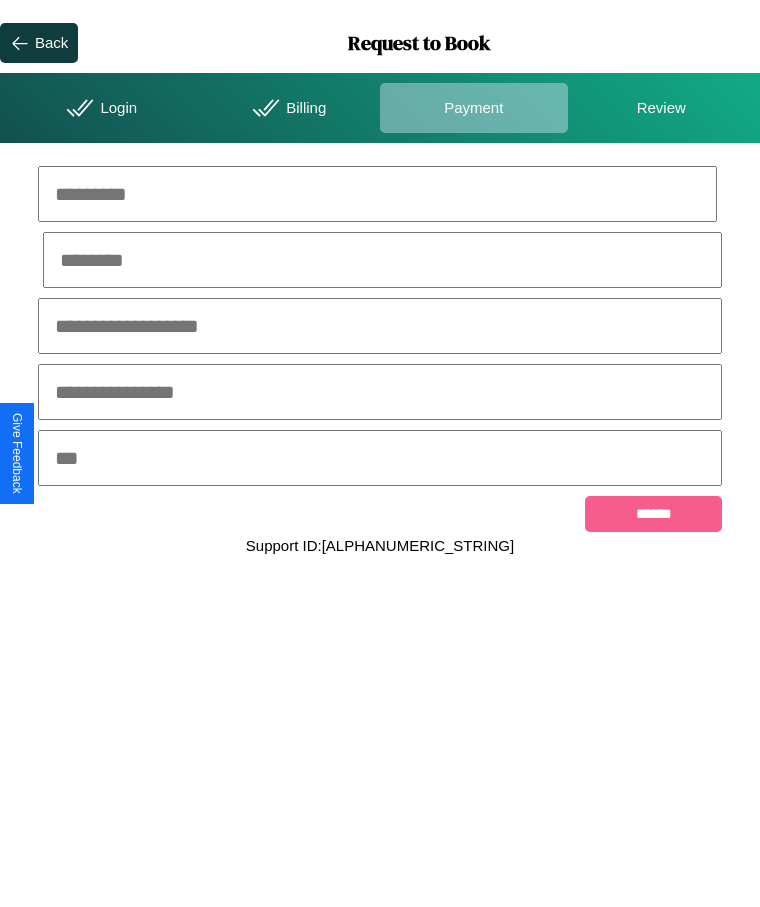 click at bounding box center [377, 194] 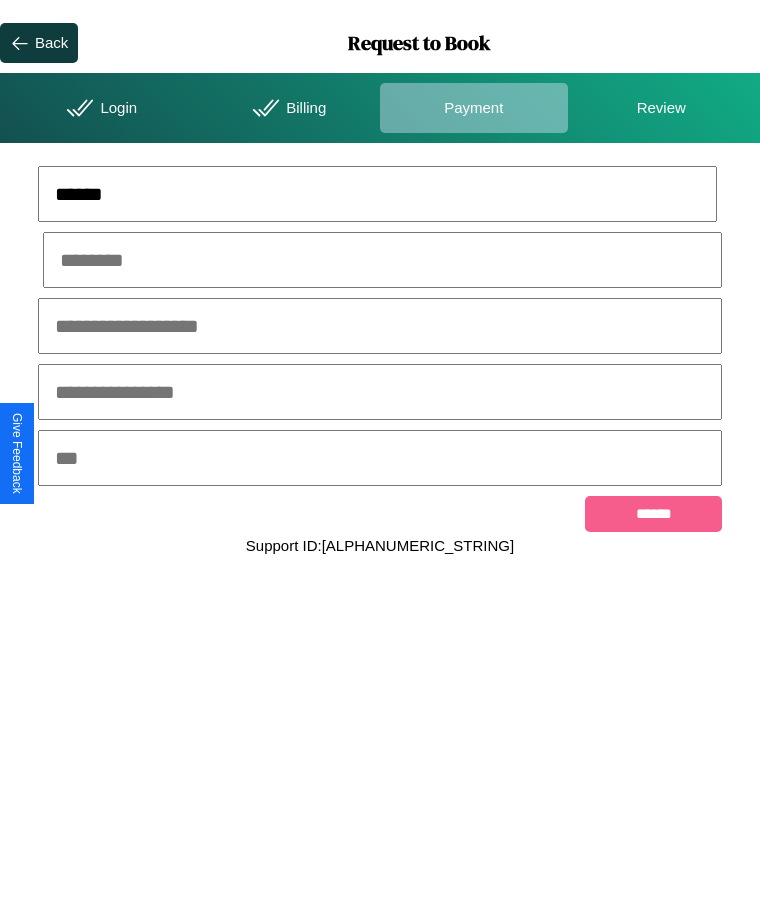 type on "******" 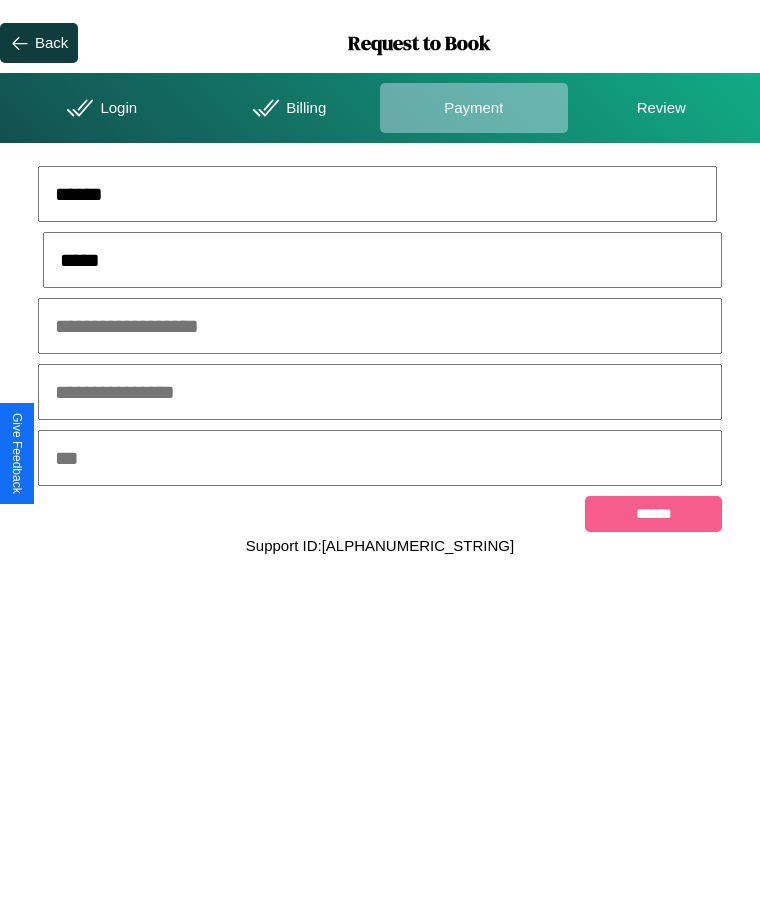 type on "*****" 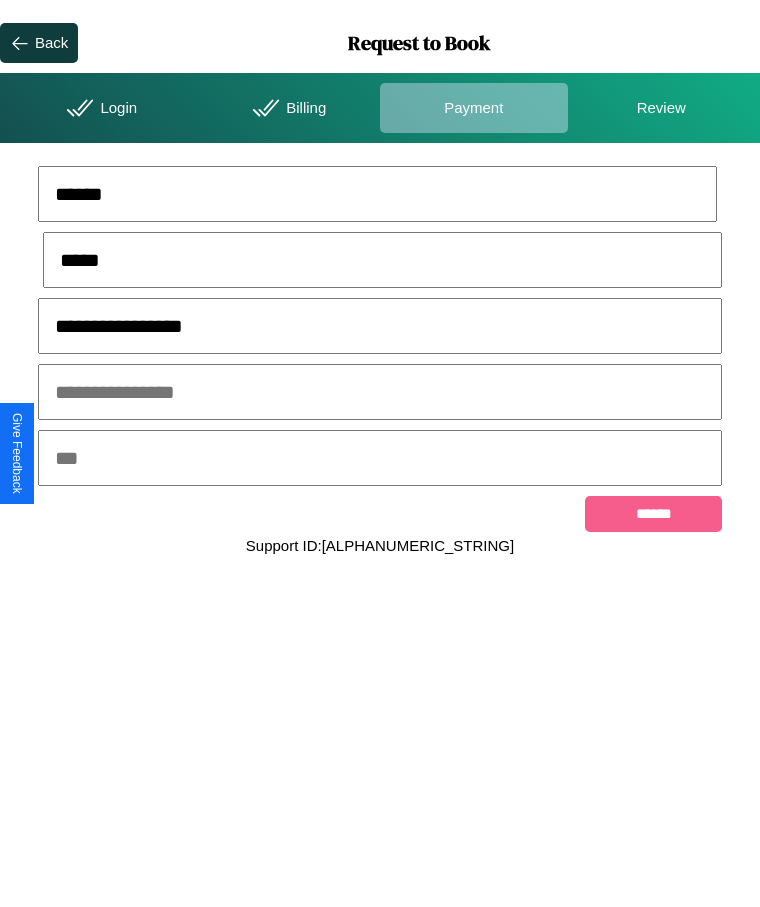 type on "**********" 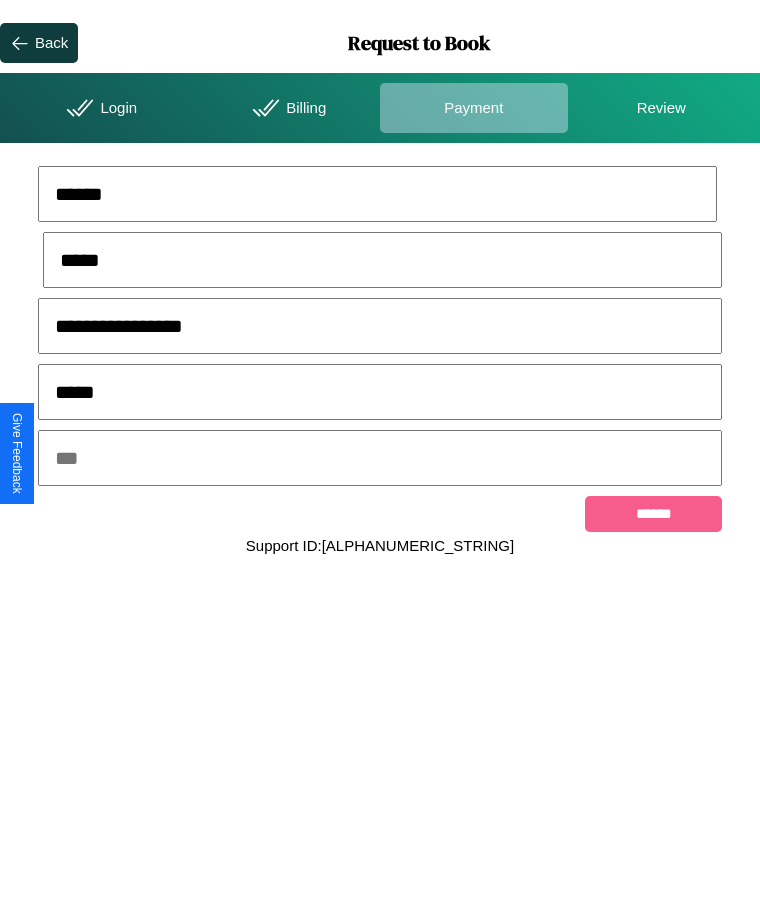 type on "*****" 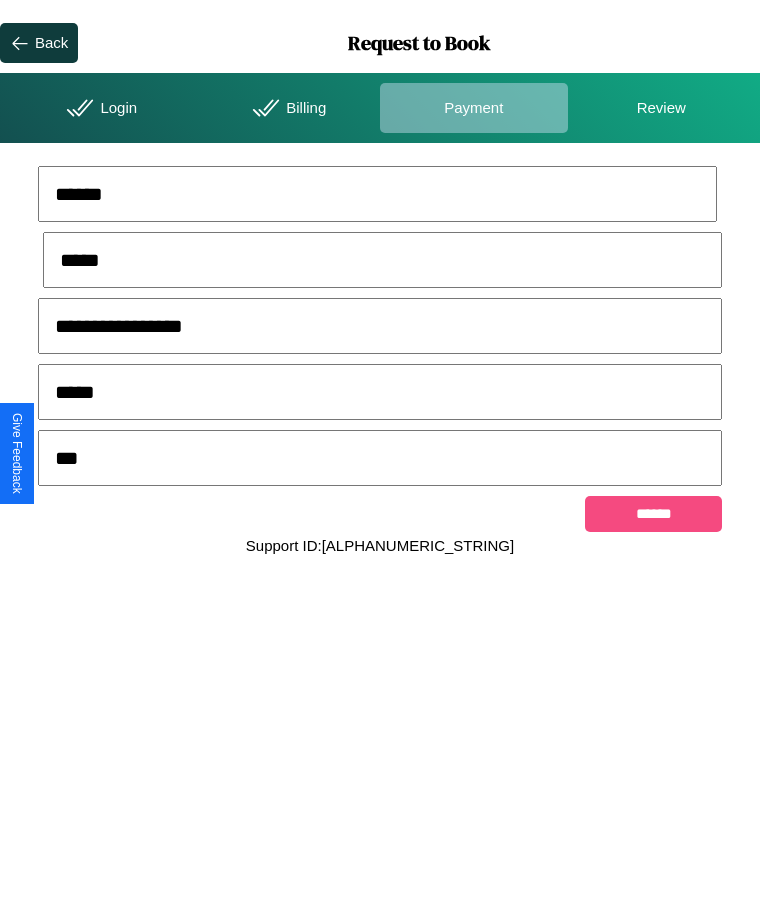 type on "***" 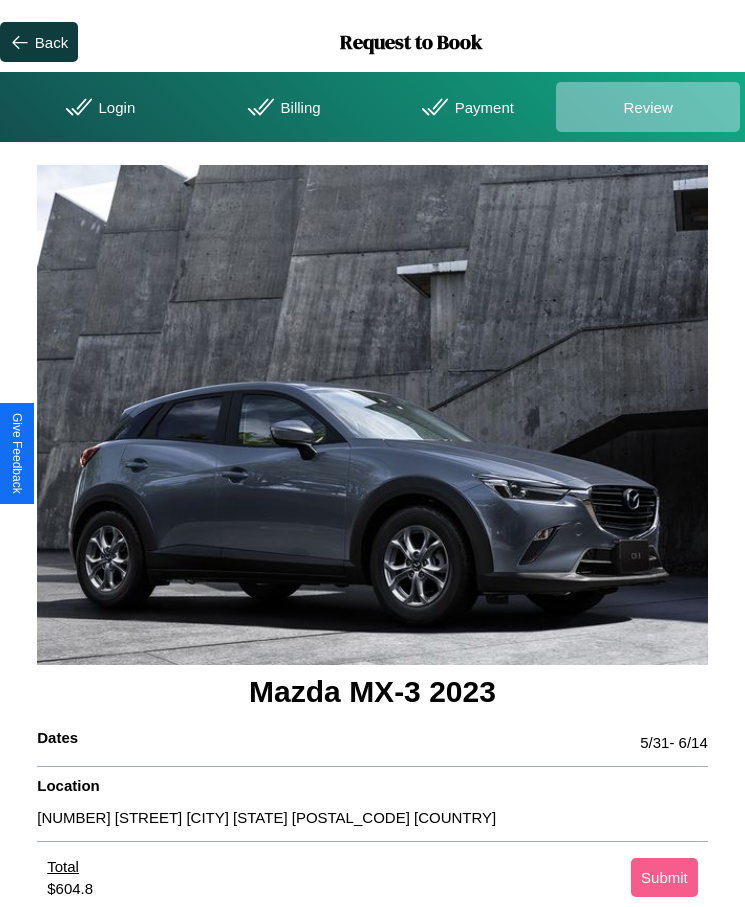 scroll, scrollTop: 2, scrollLeft: 0, axis: vertical 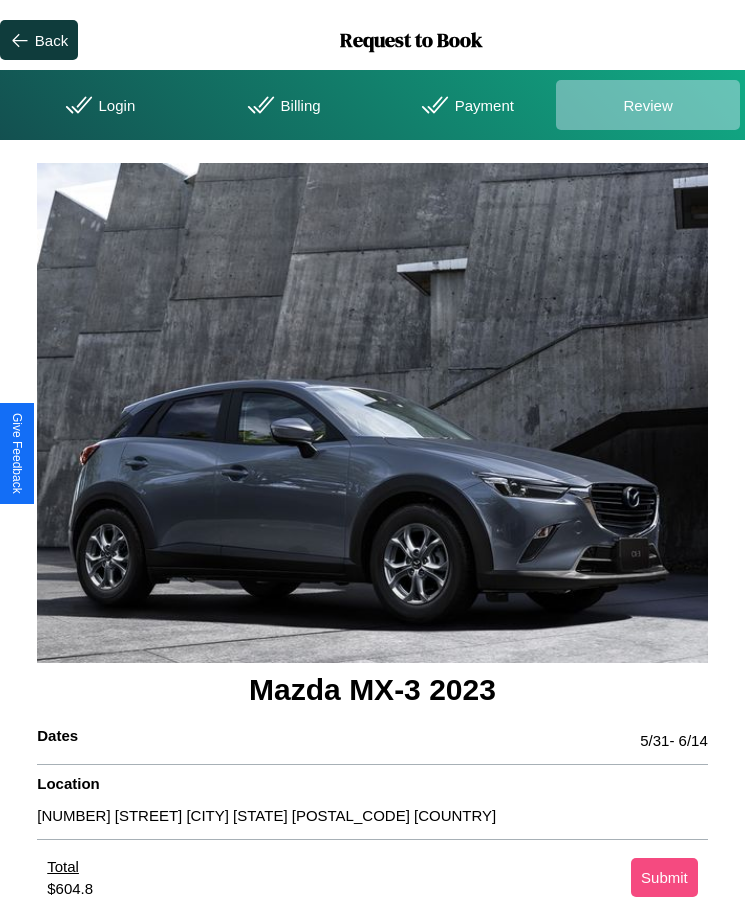 click on "Submit" at bounding box center [664, 877] 